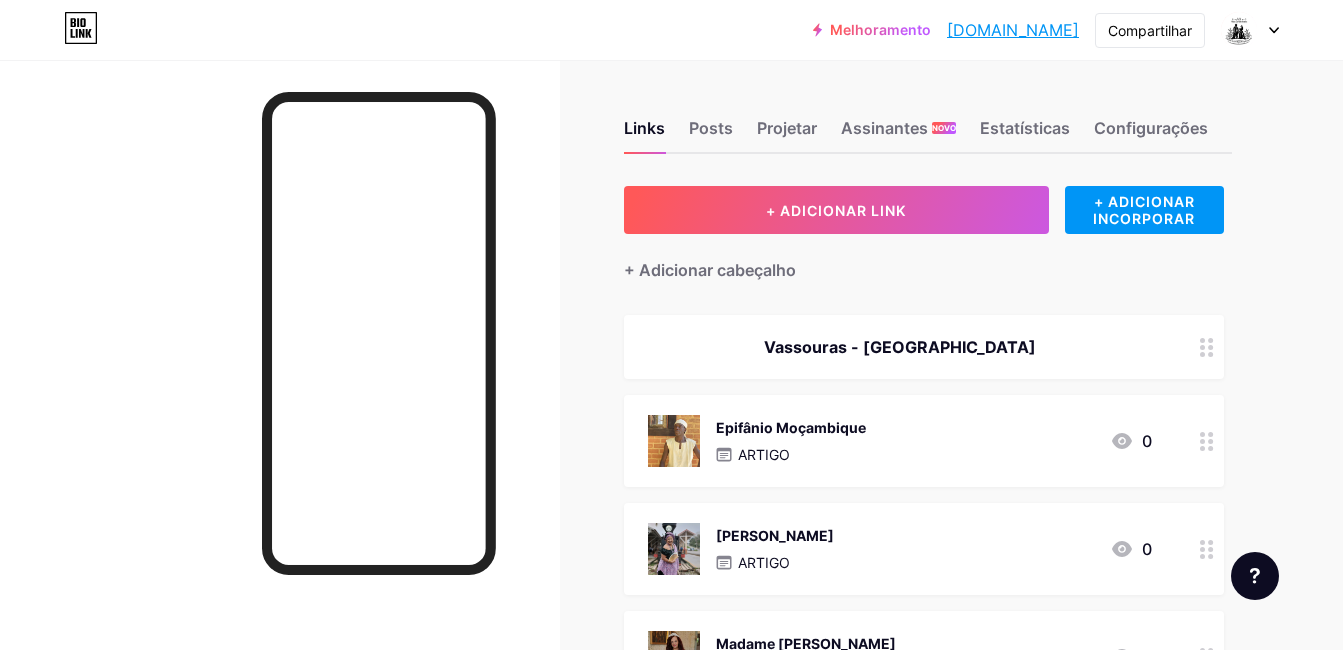 scroll, scrollTop: 729, scrollLeft: 0, axis: vertical 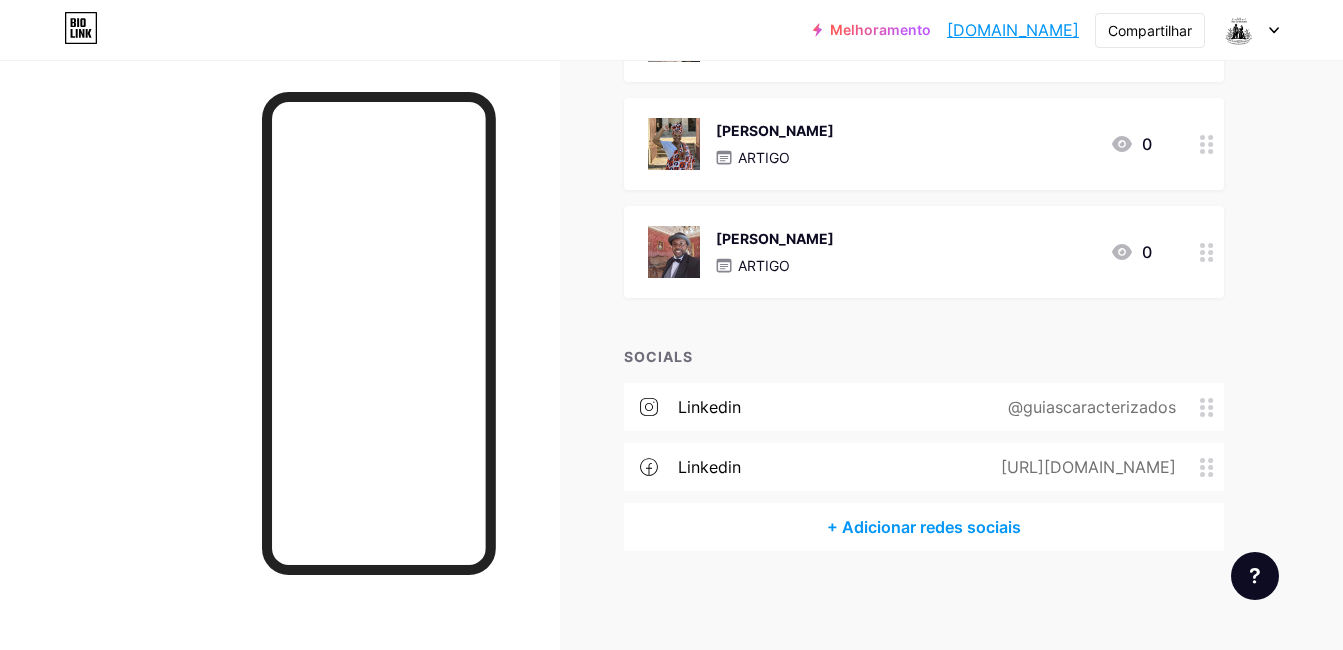 click at bounding box center (1250, 30) 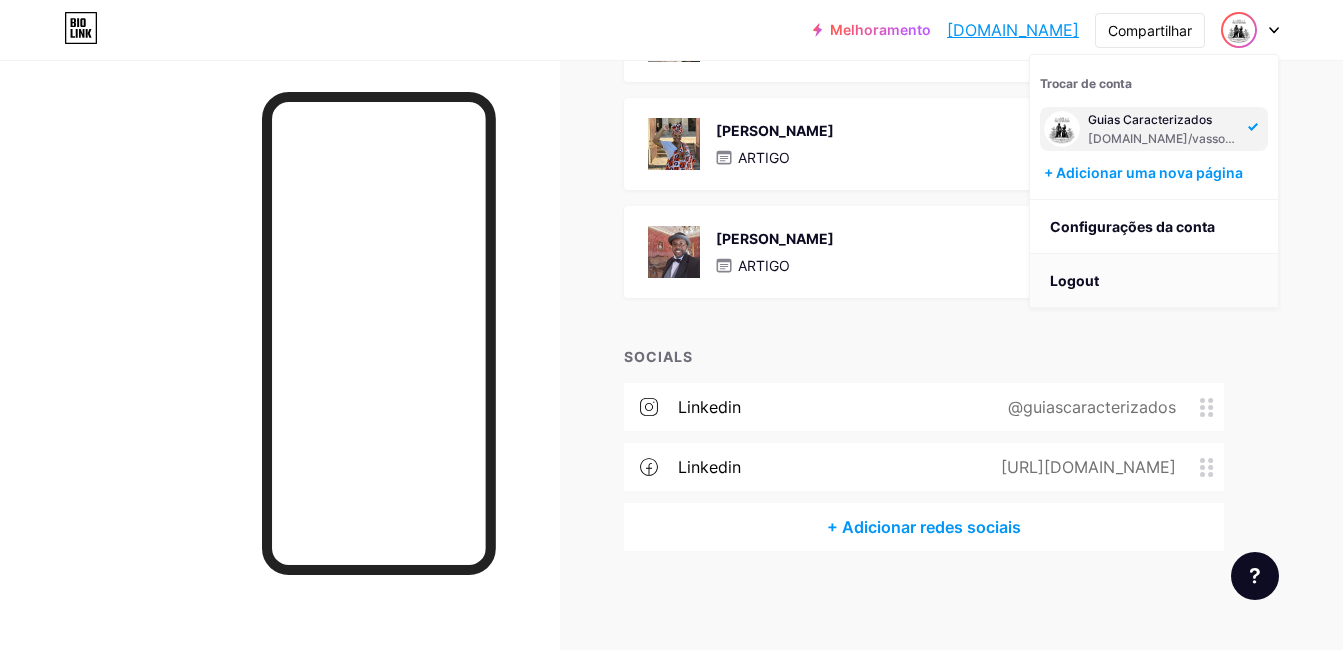 click on "Logout" at bounding box center [1154, 281] 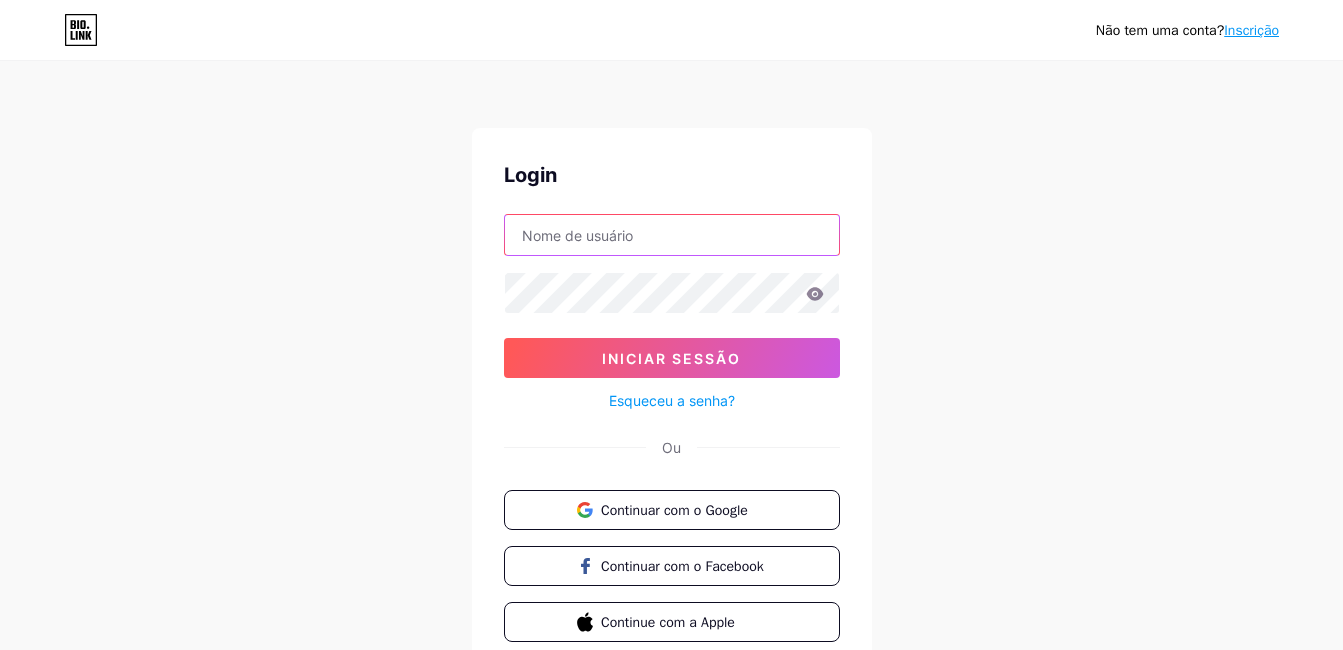 type on "cortedorio" 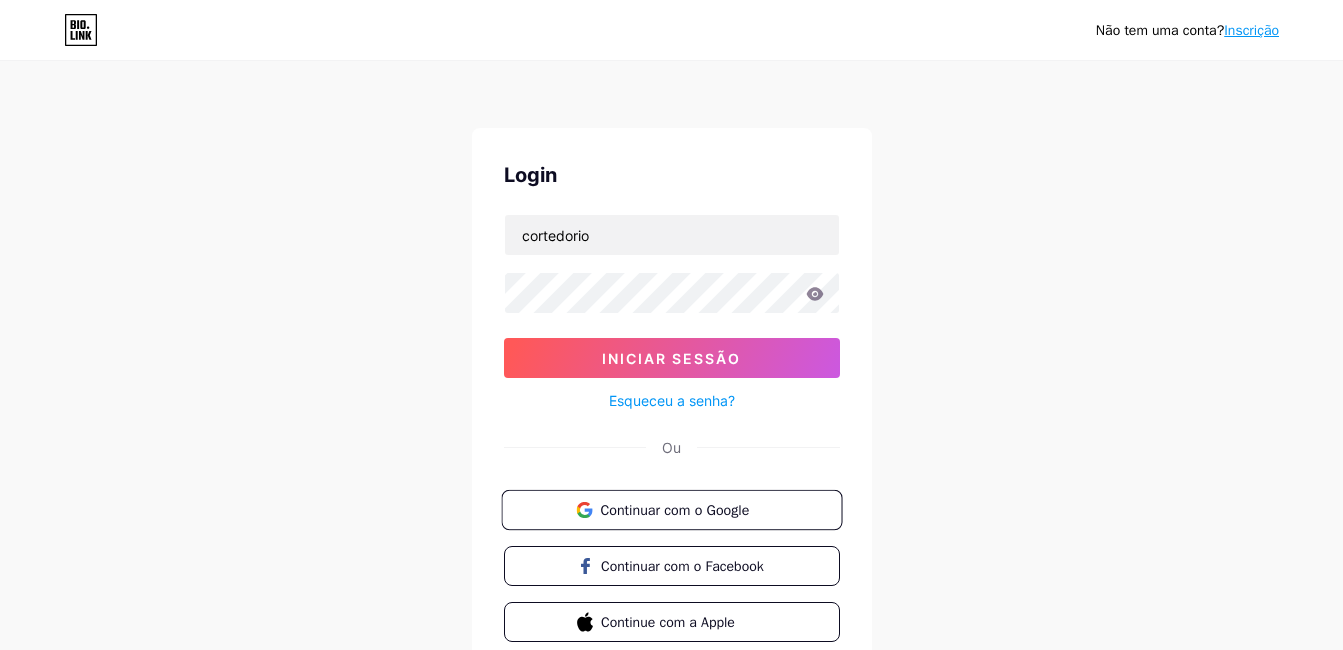 click on "Continuar com o Google" at bounding box center (683, 509) 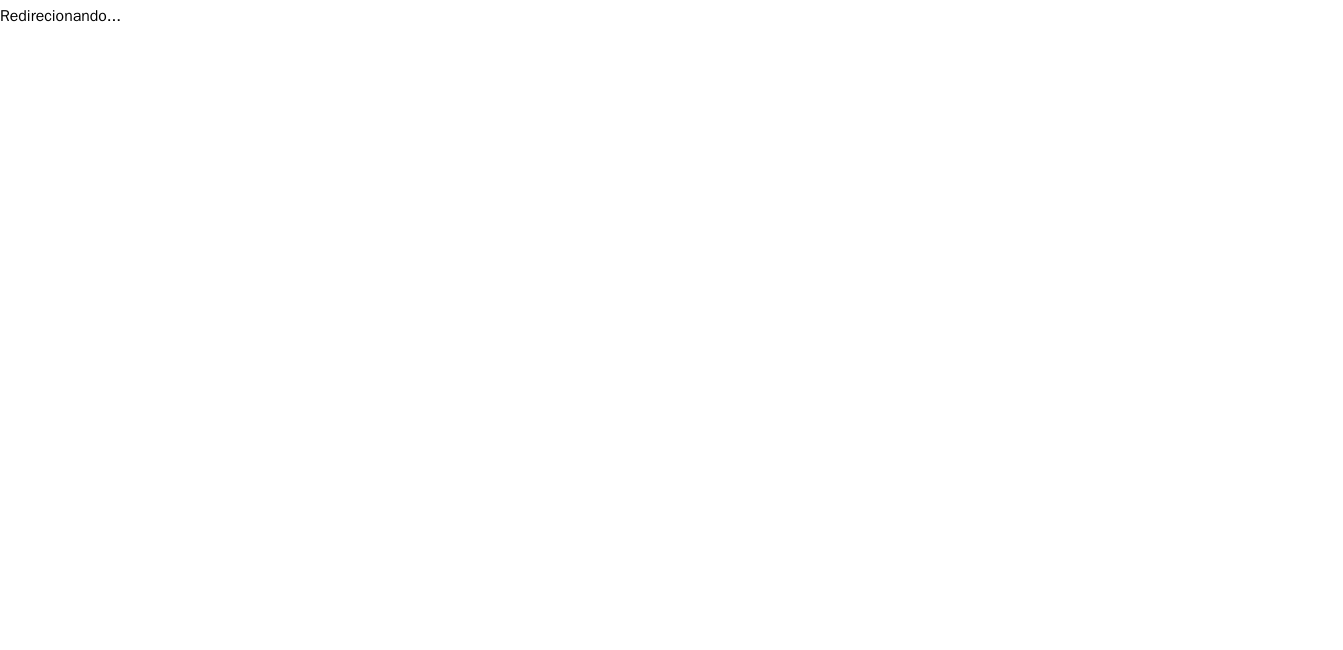scroll, scrollTop: 0, scrollLeft: 0, axis: both 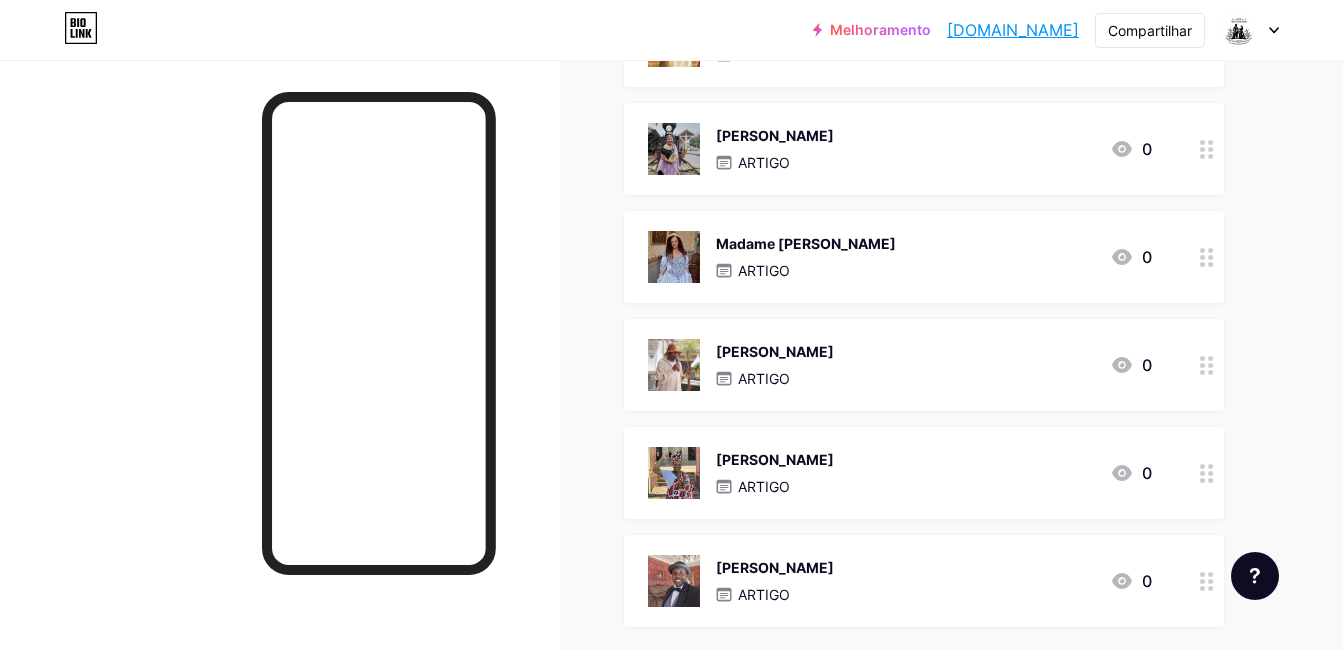 click on "Madame [PERSON_NAME]       ARTIGO
0" at bounding box center (900, 257) 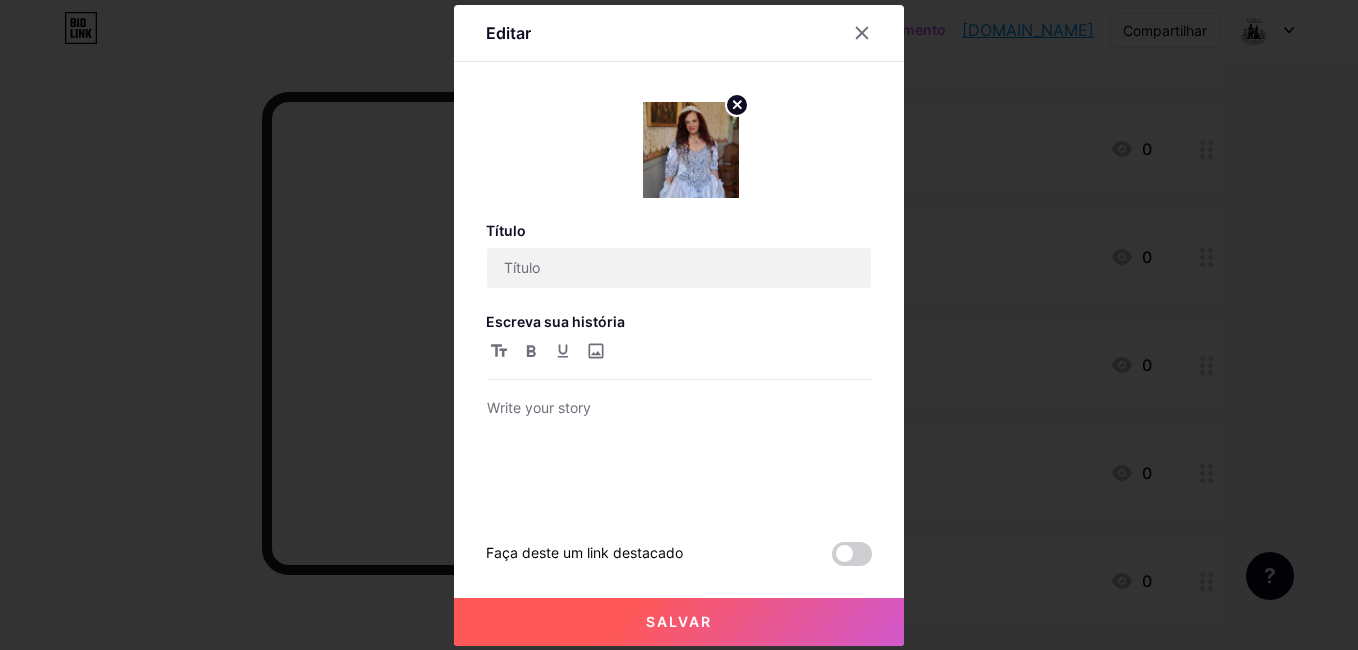 type on "Madame [PERSON_NAME]" 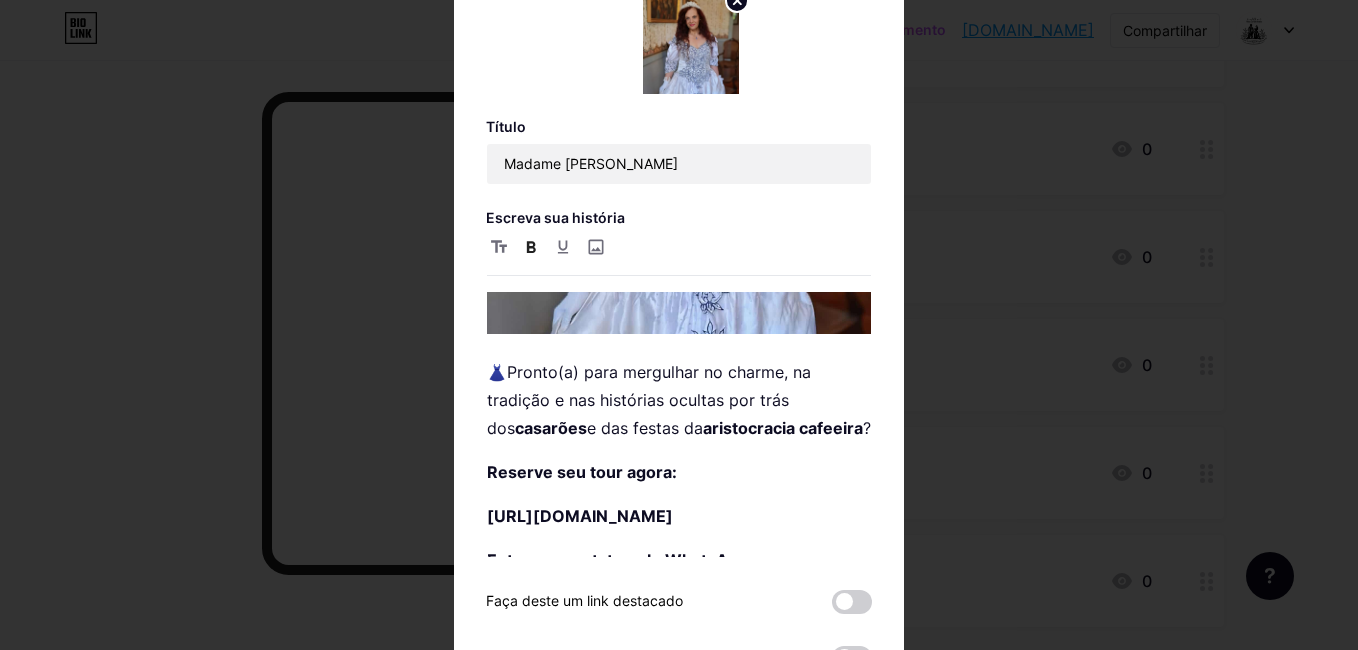 scroll, scrollTop: 2327, scrollLeft: 0, axis: vertical 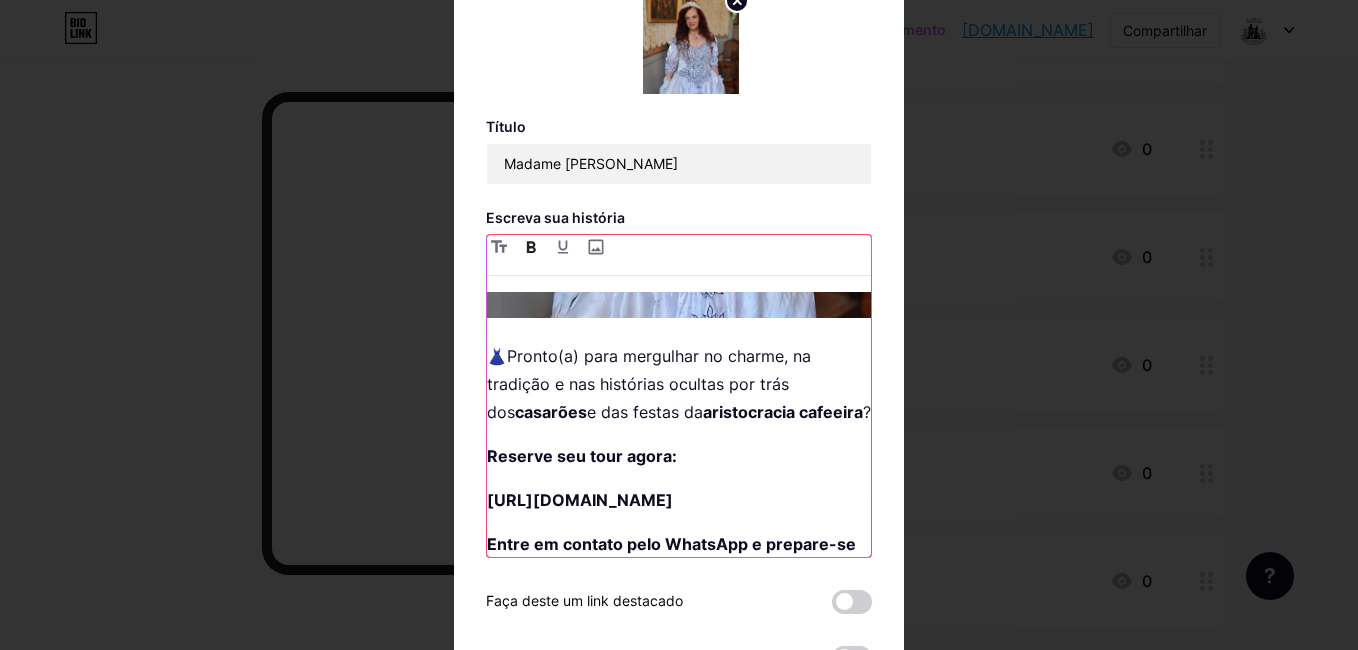 click on "[URL][DOMAIN_NAME]" at bounding box center [580, 500] 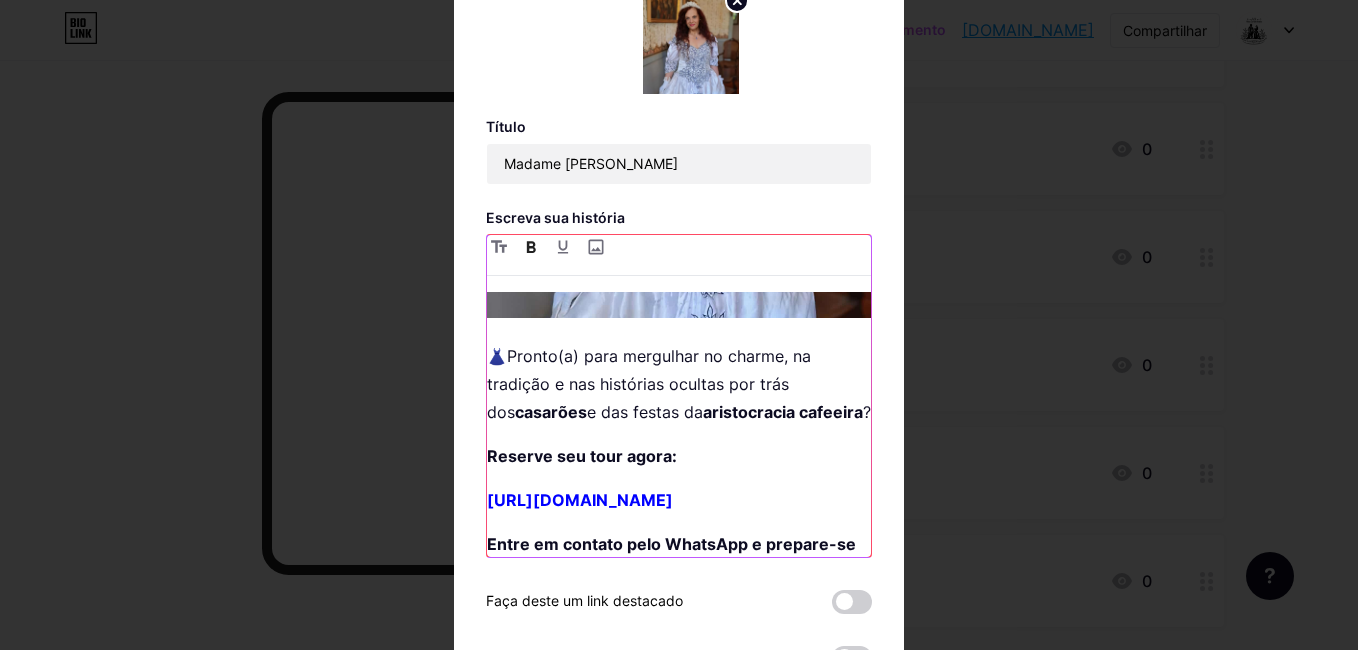 click on "[URL][DOMAIN_NAME]" at bounding box center (679, 500) 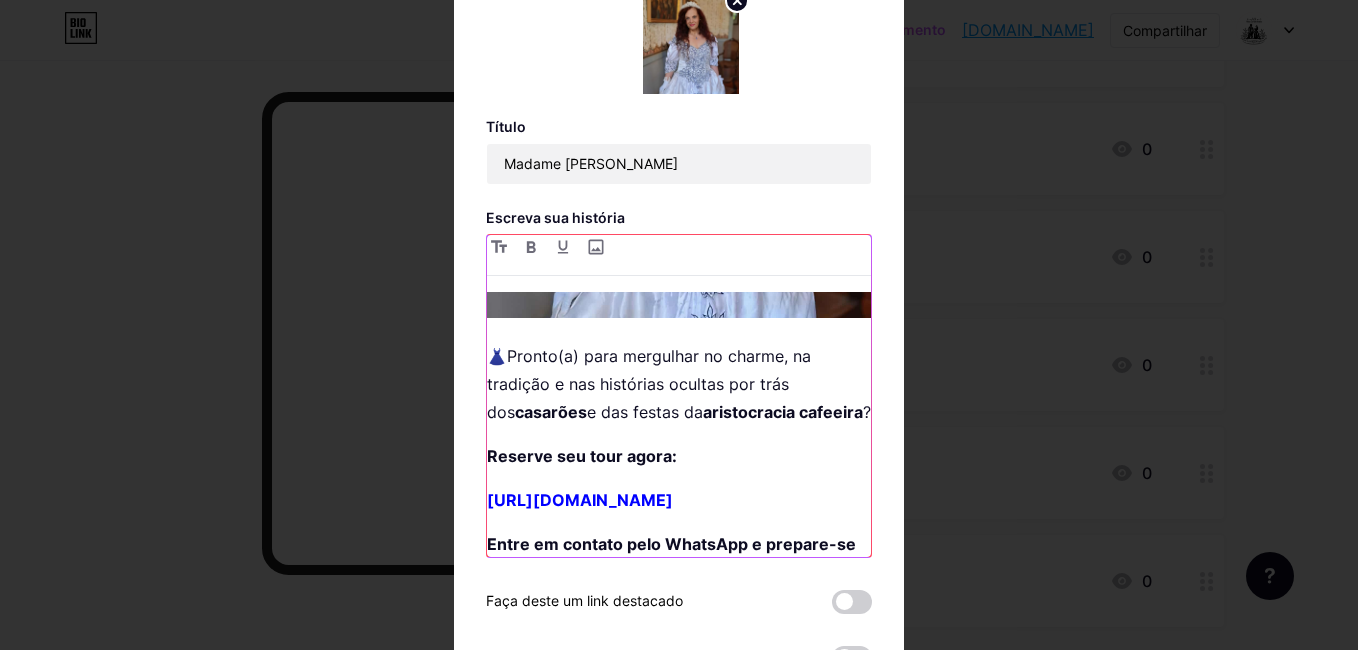 click on "[URL][DOMAIN_NAME]" at bounding box center [679, 500] 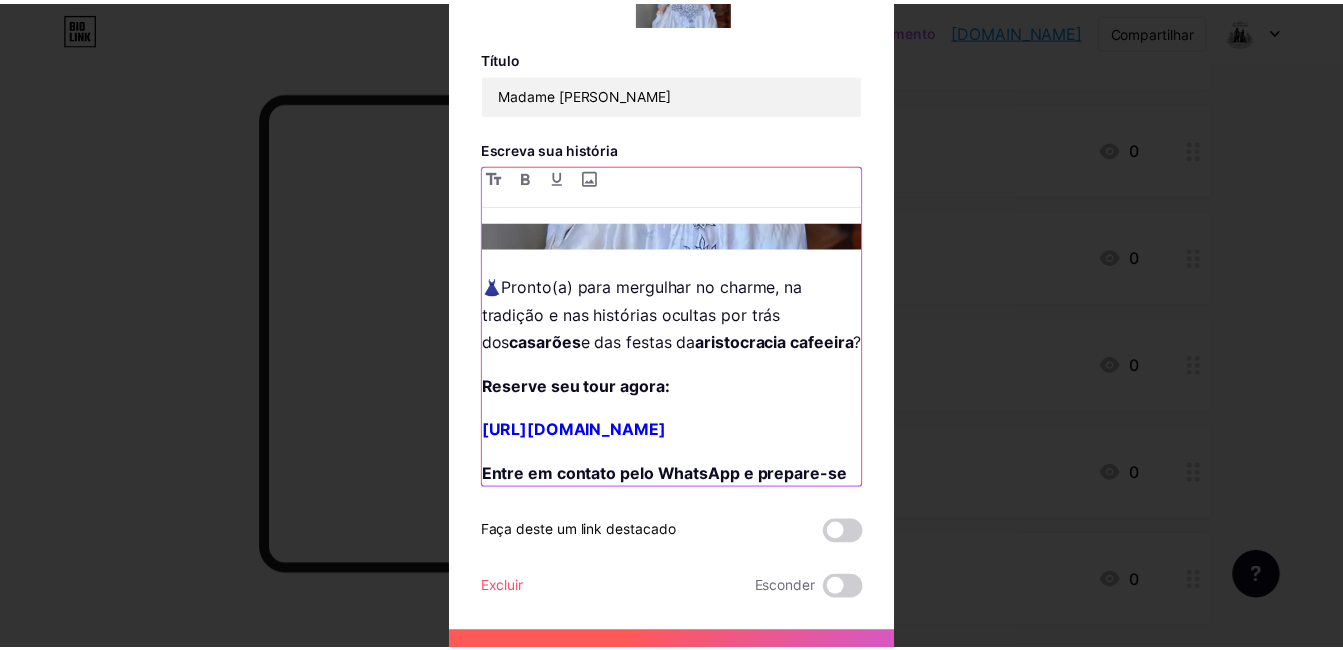 scroll, scrollTop: 100, scrollLeft: 0, axis: vertical 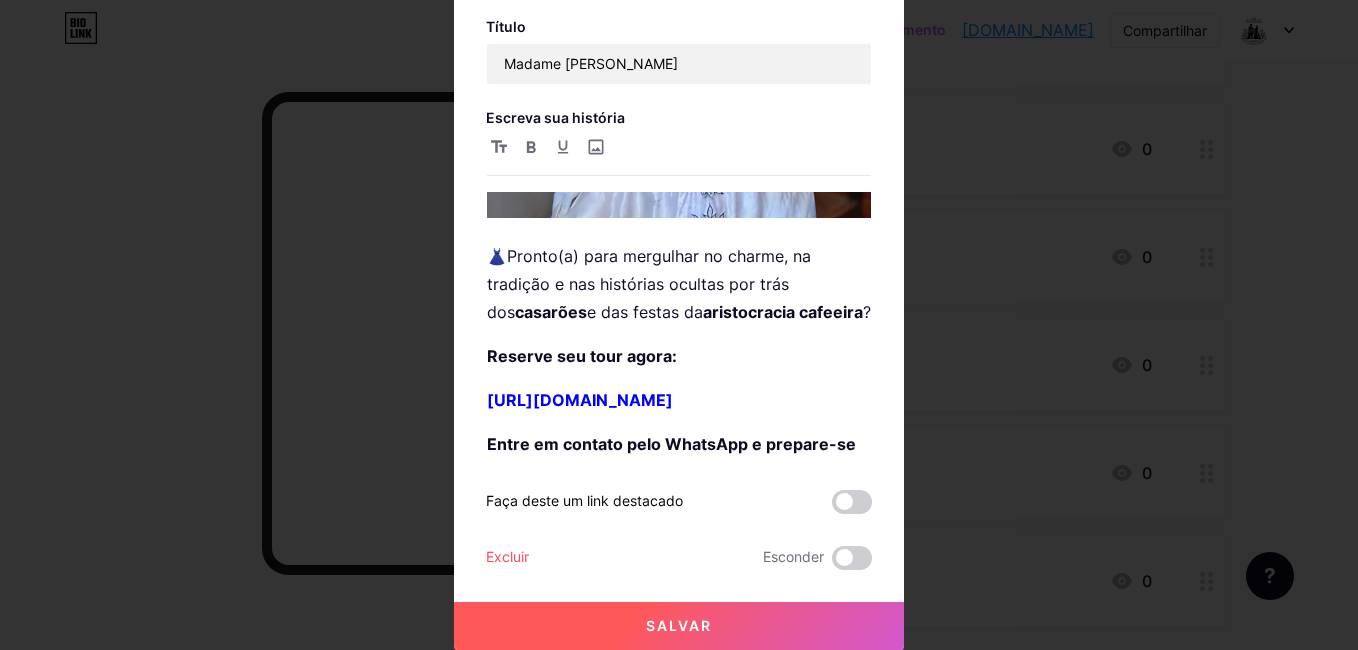 click on "Salvar" at bounding box center (679, 626) 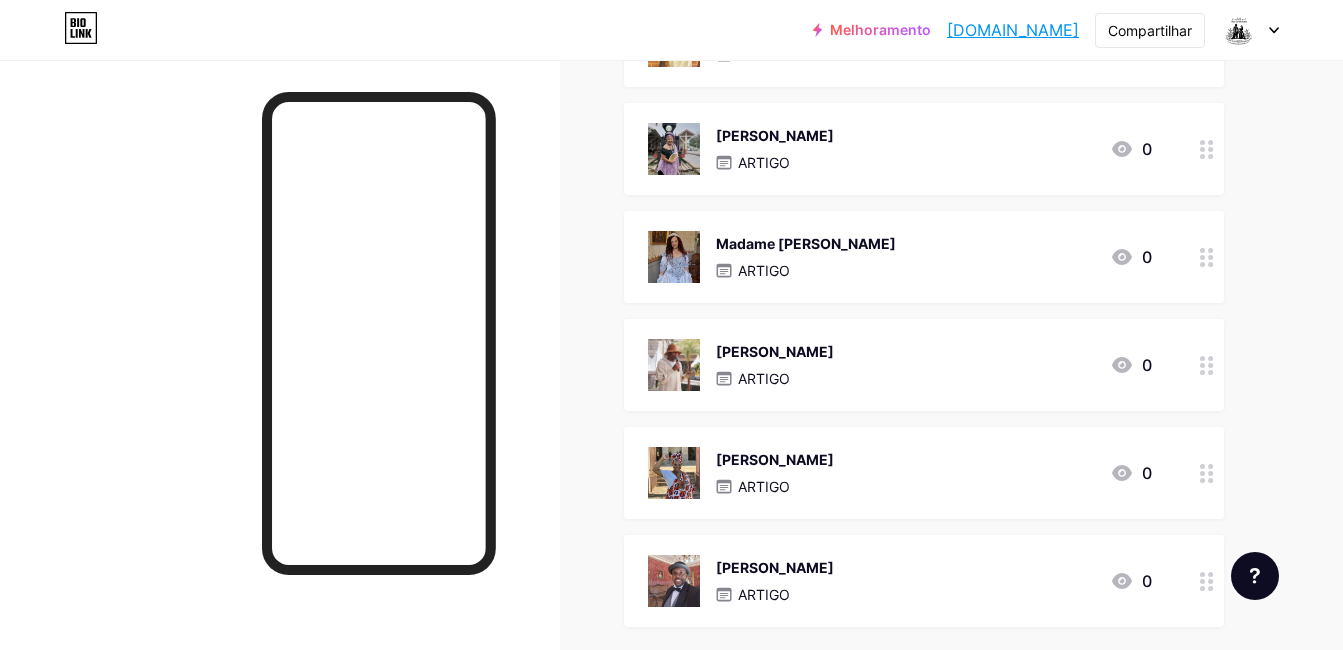 click on "[DOMAIN_NAME]" at bounding box center [1013, 30] 